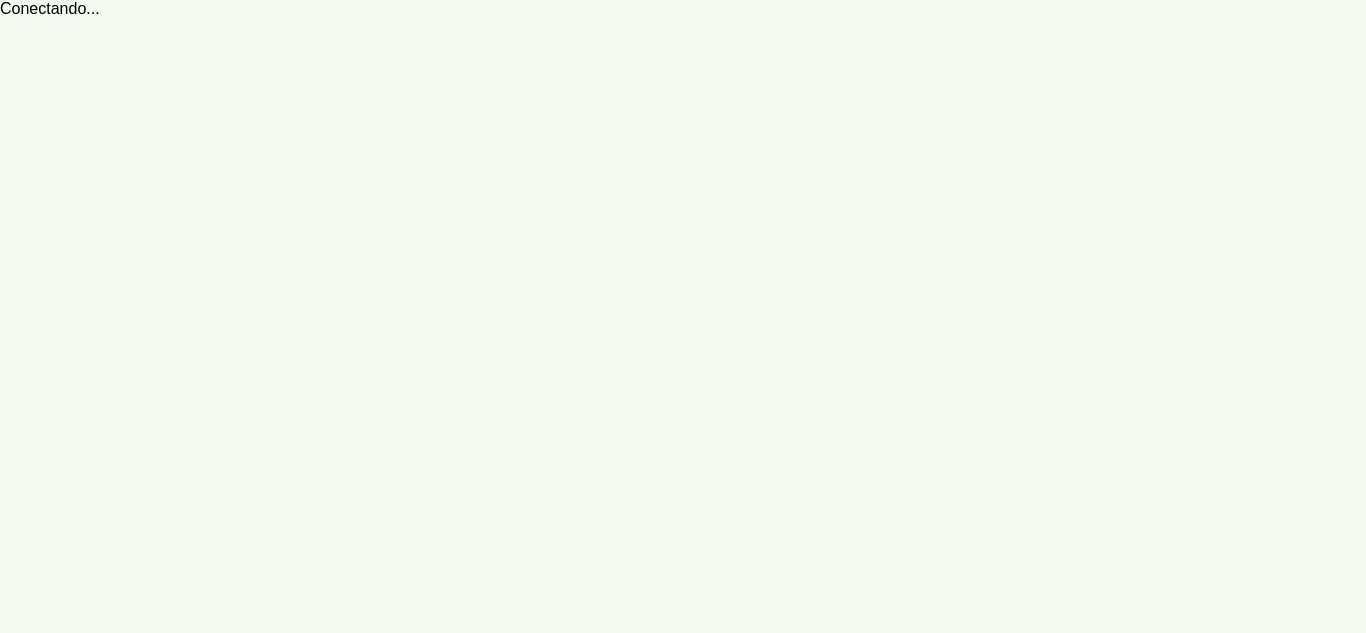 scroll, scrollTop: 0, scrollLeft: 0, axis: both 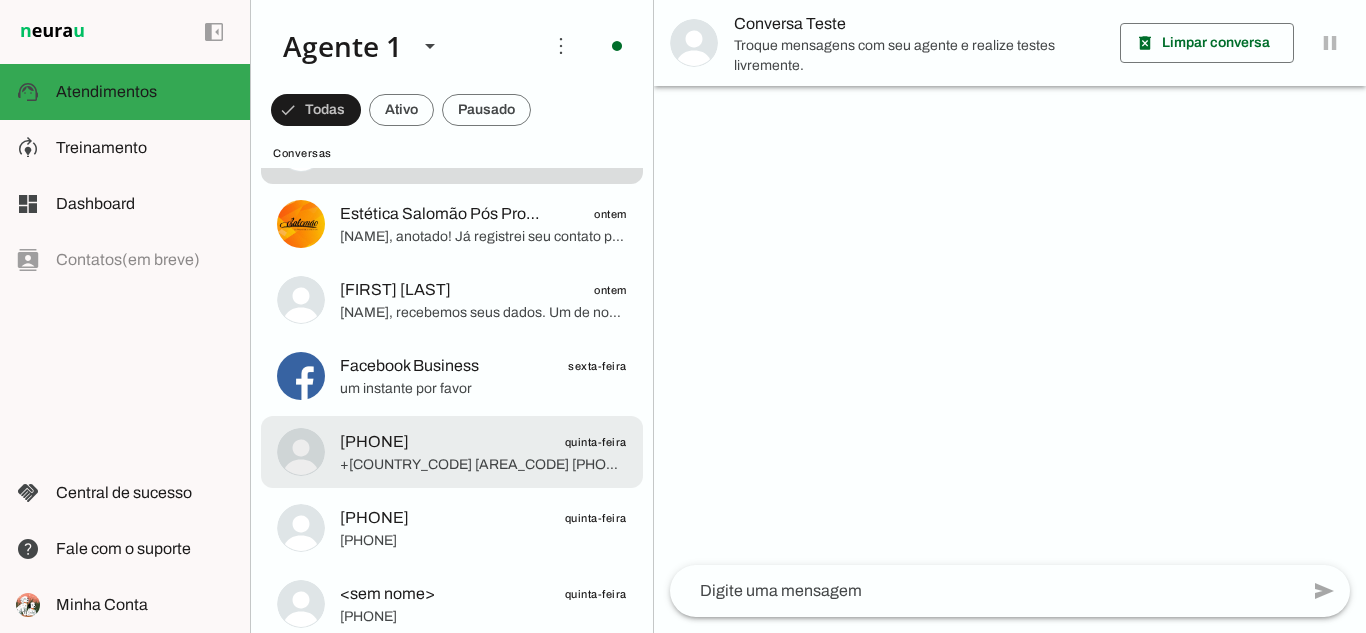 click on "+[COUNTRY_CODE] [AREA_CODE] [PHONE]" 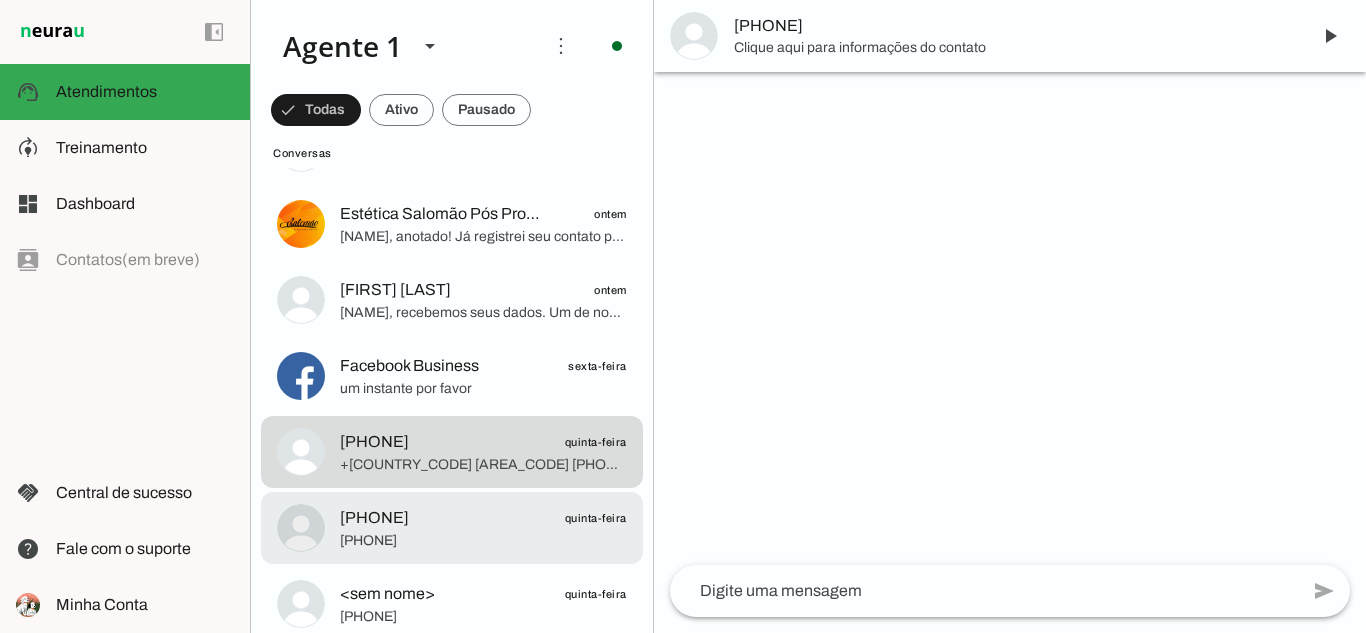 click on "[PHONE]" 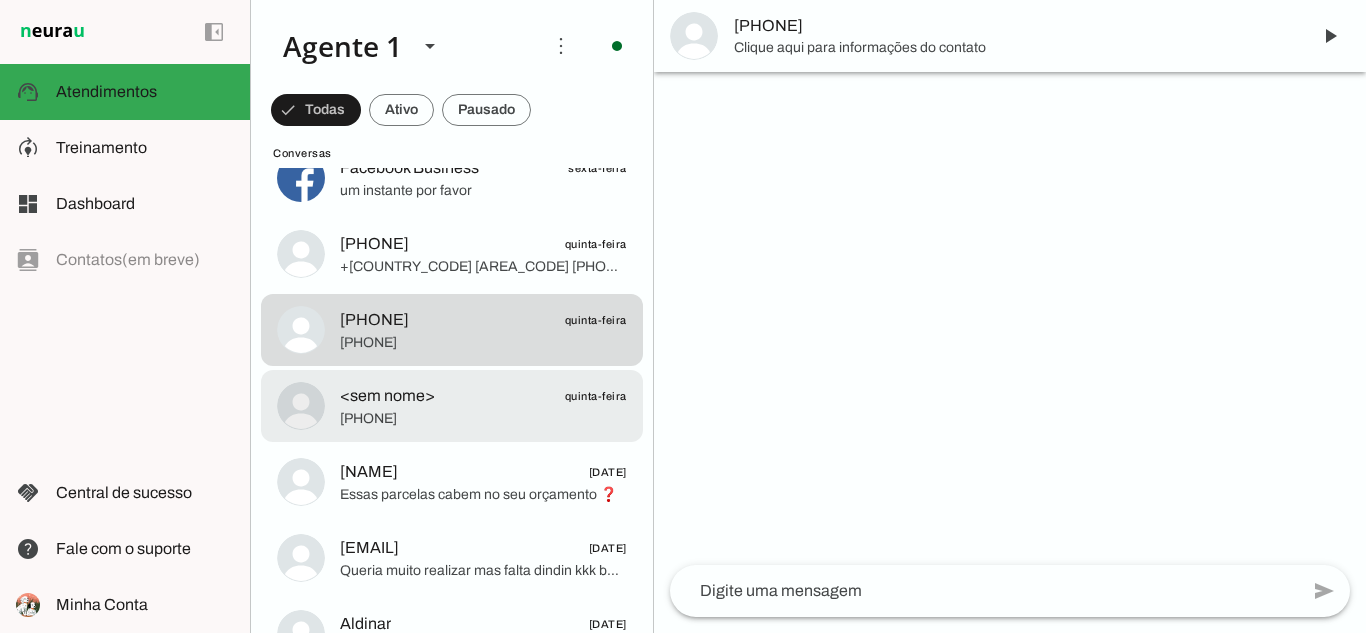 scroll, scrollTop: 300, scrollLeft: 0, axis: vertical 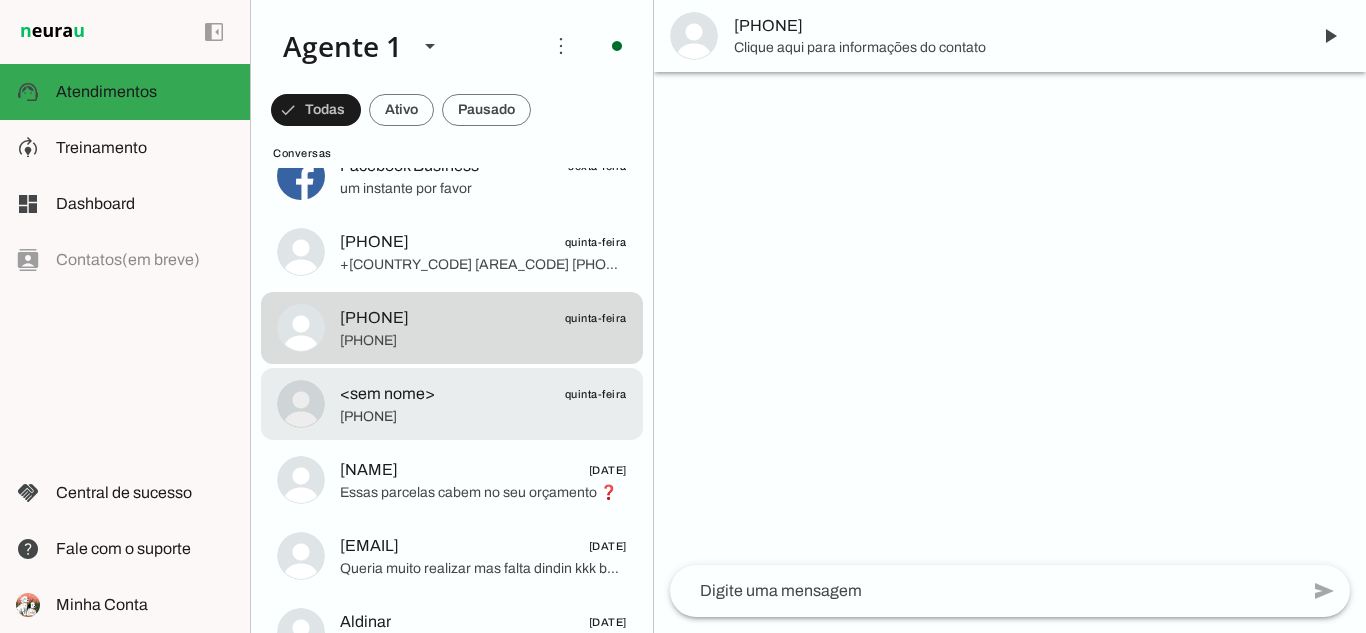 click on "[PHONE]" 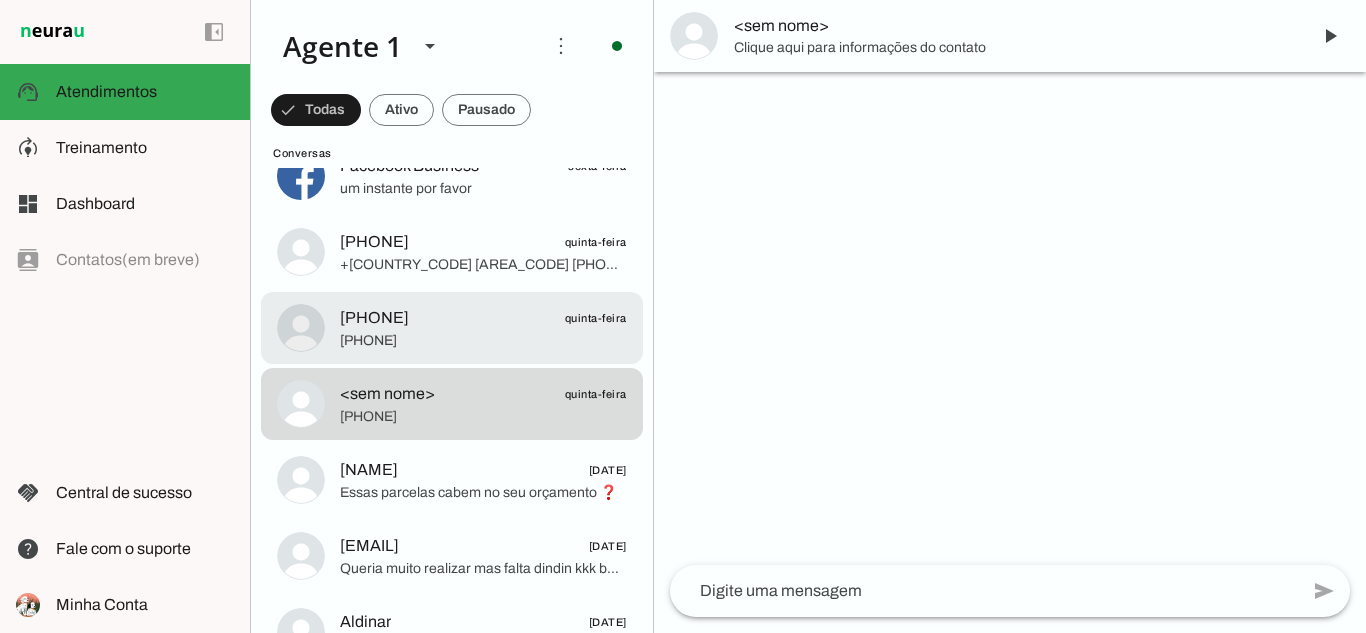 click on "[PHONE]" 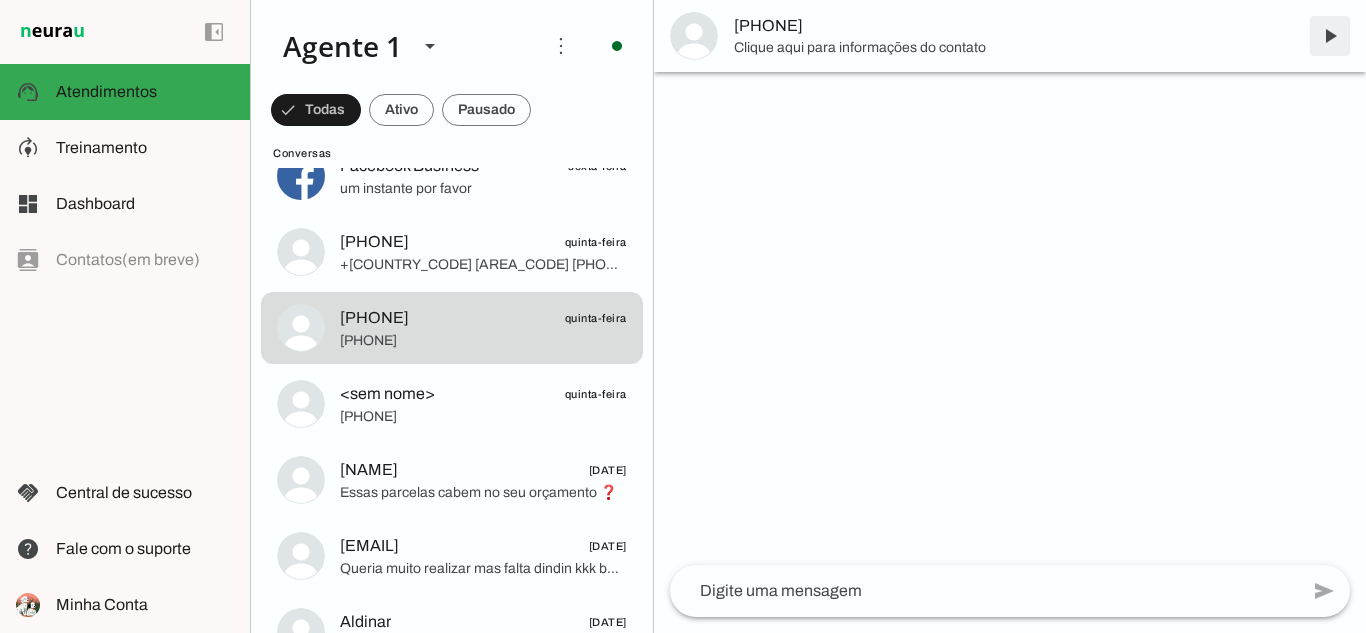 click at bounding box center [1330, 36] 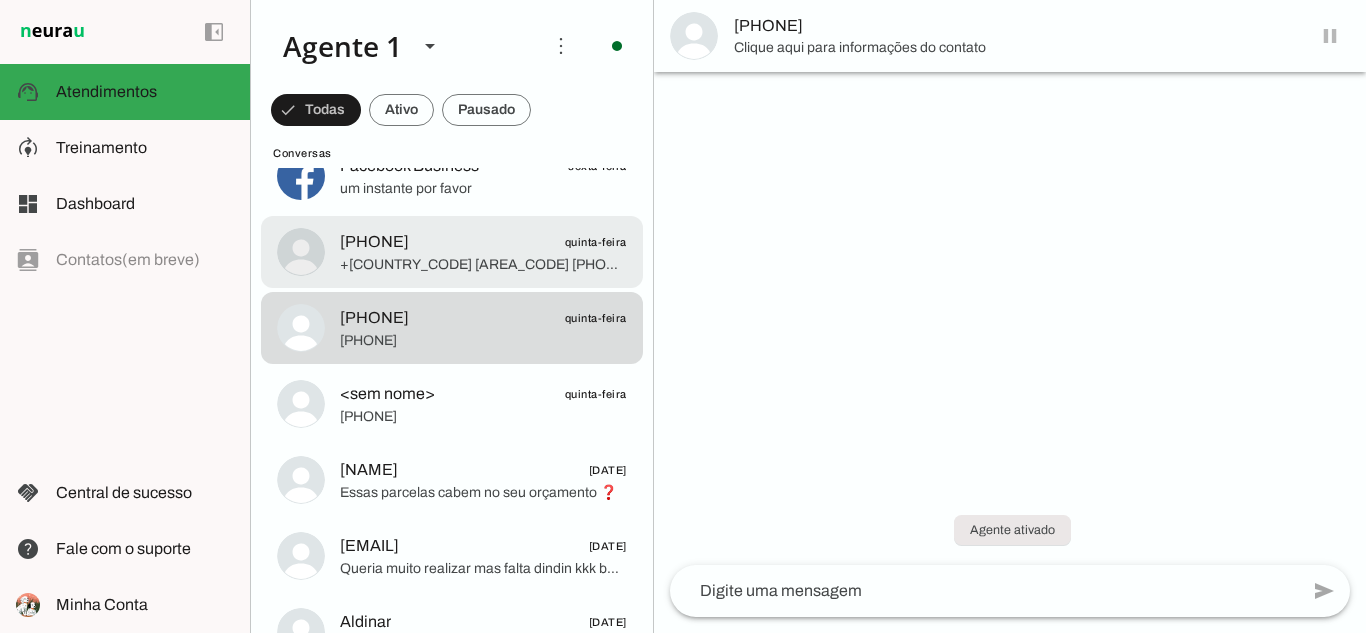 click on "+[COUNTRY_CODE] [AREA_CODE] [PHONE]" 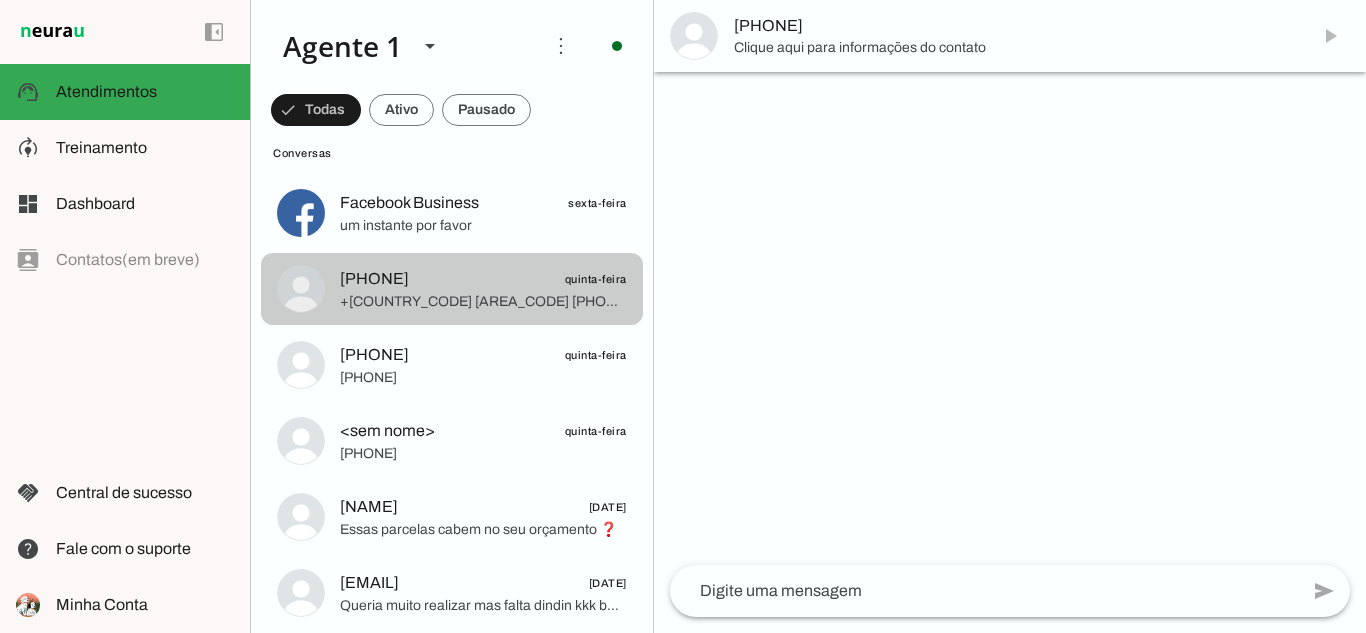 scroll, scrollTop: 200, scrollLeft: 0, axis: vertical 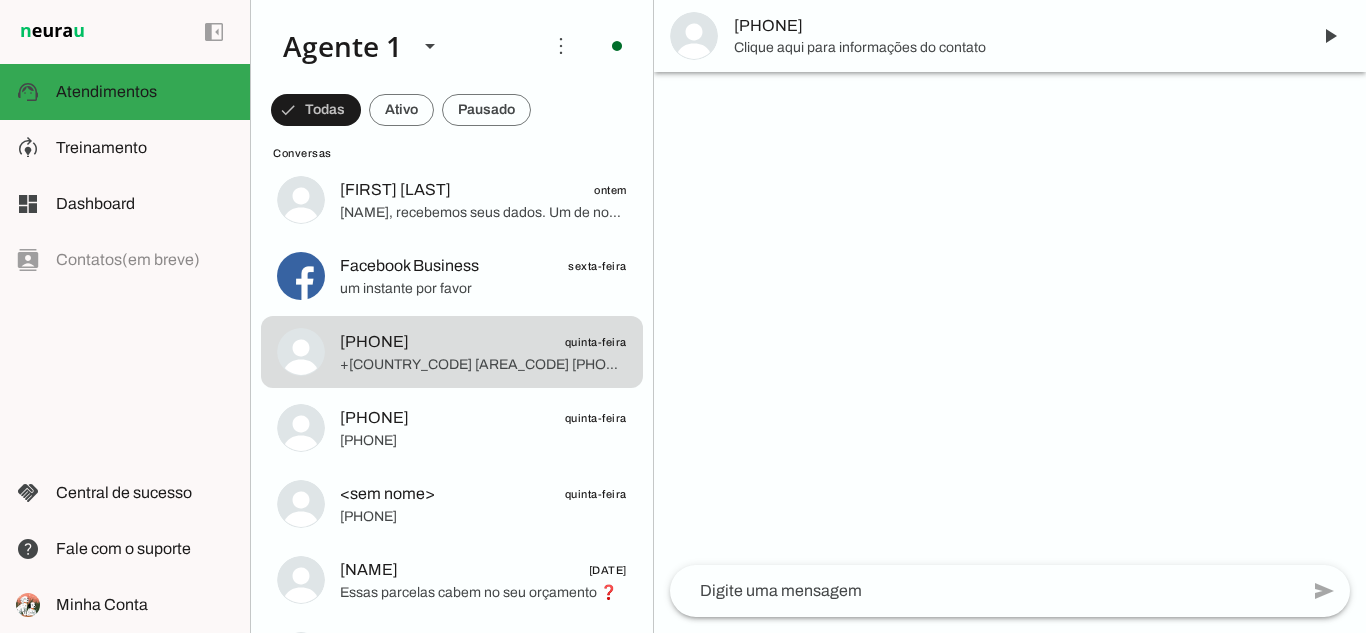 click at bounding box center (1330, 36) 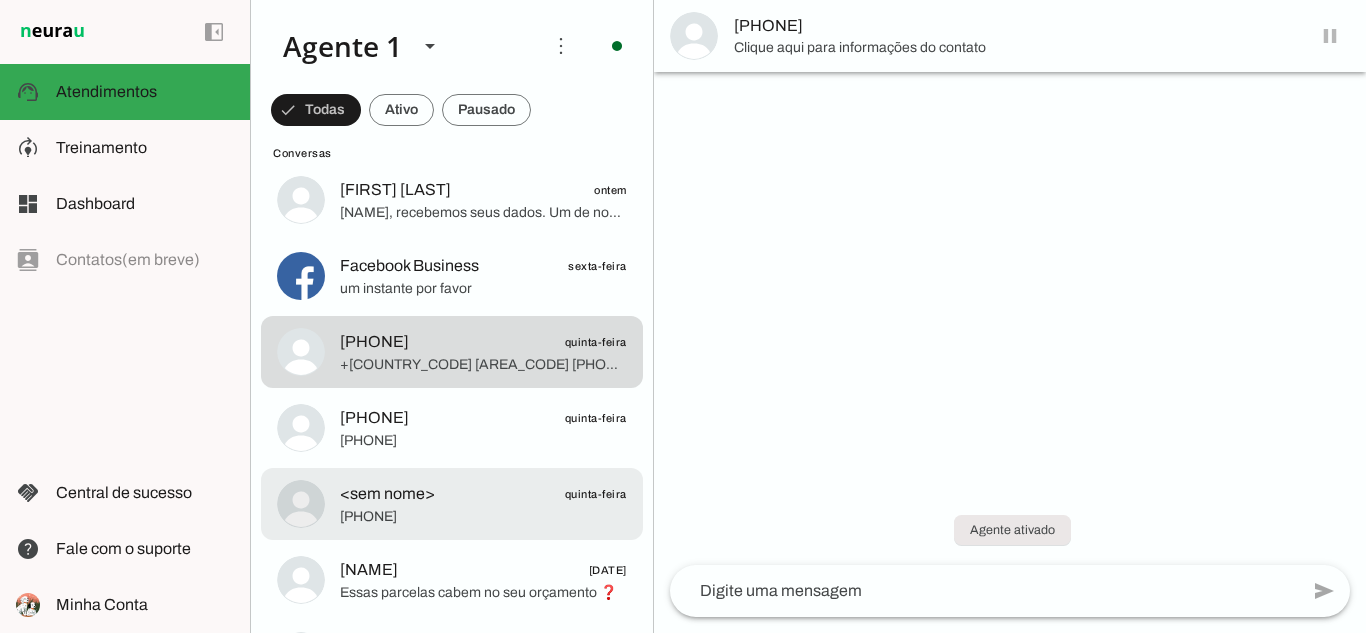 drag, startPoint x: 479, startPoint y: 506, endPoint x: 632, endPoint y: 468, distance: 157.64835 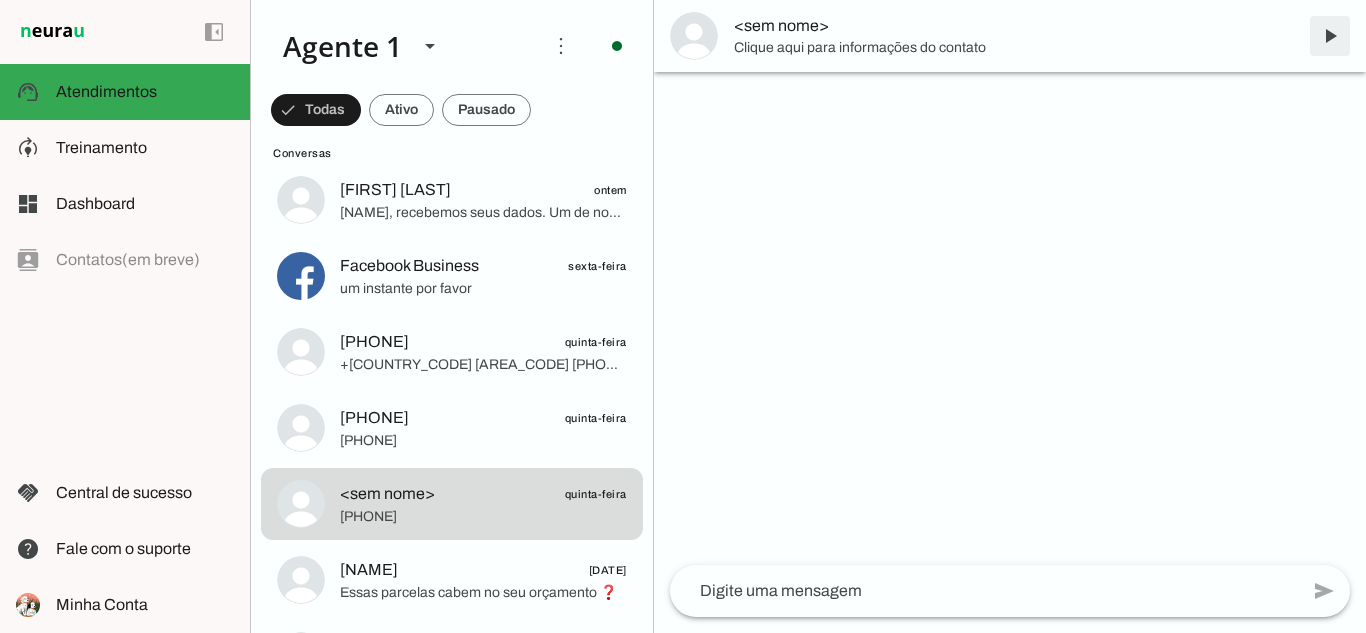 click at bounding box center [1330, 36] 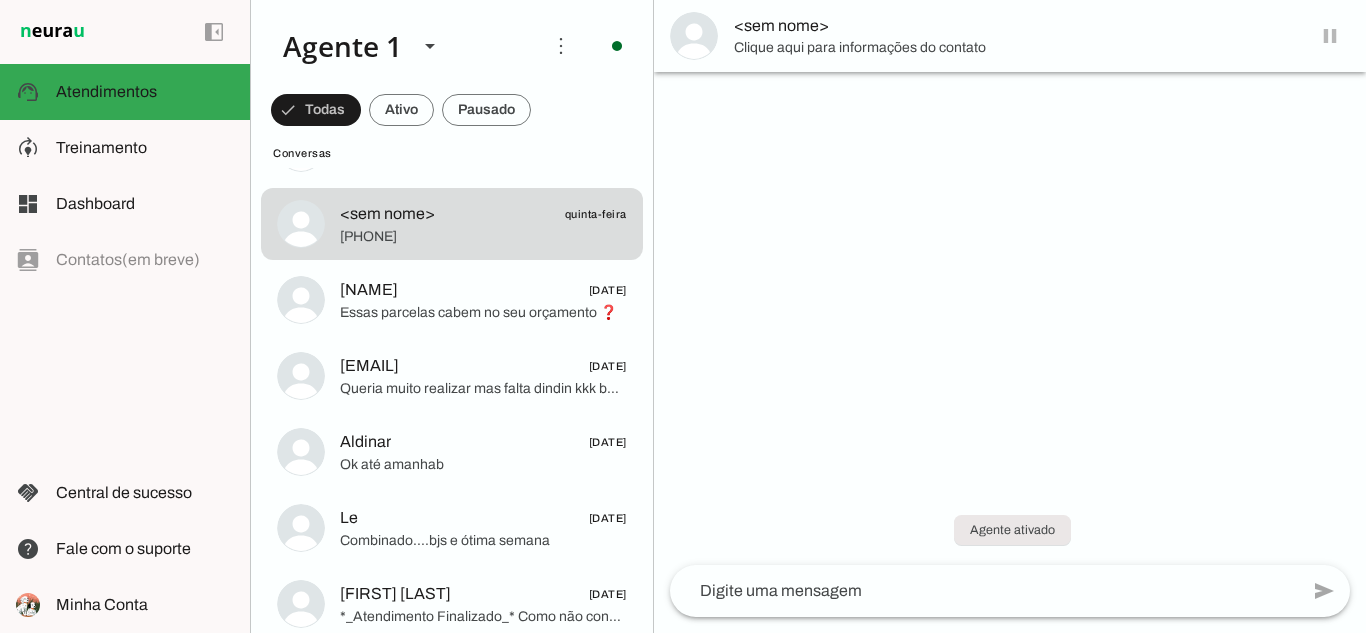 scroll, scrollTop: 0, scrollLeft: 0, axis: both 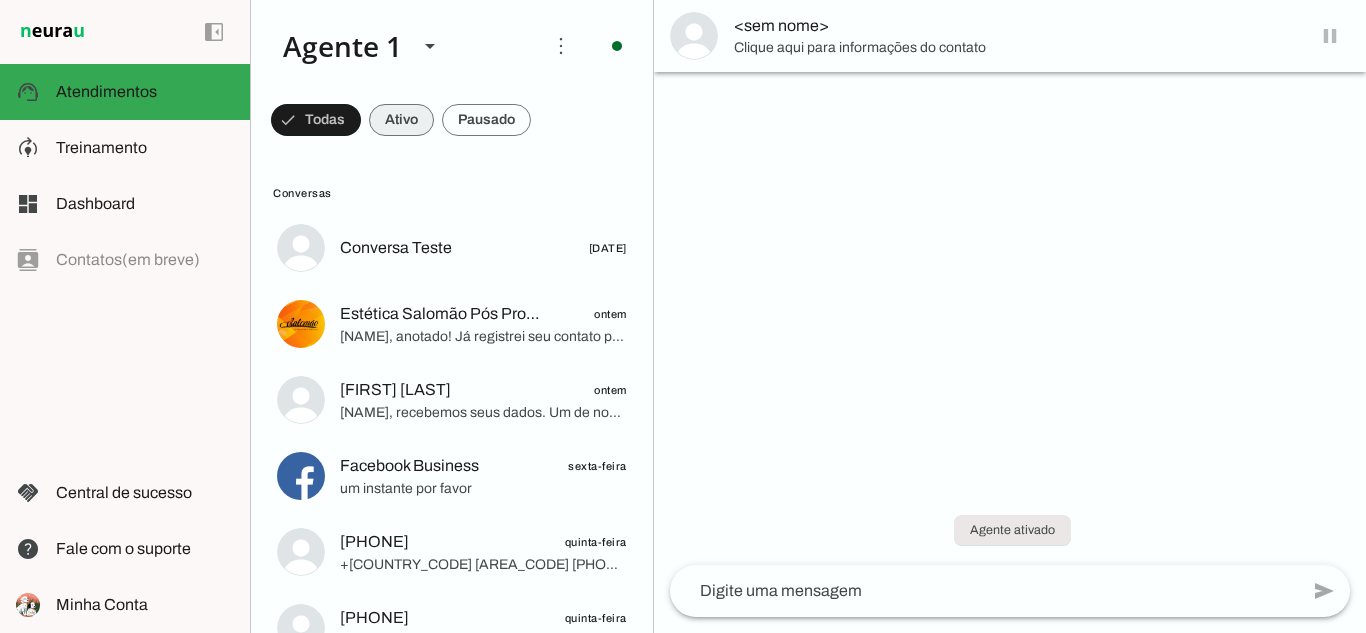 click at bounding box center [316, 120] 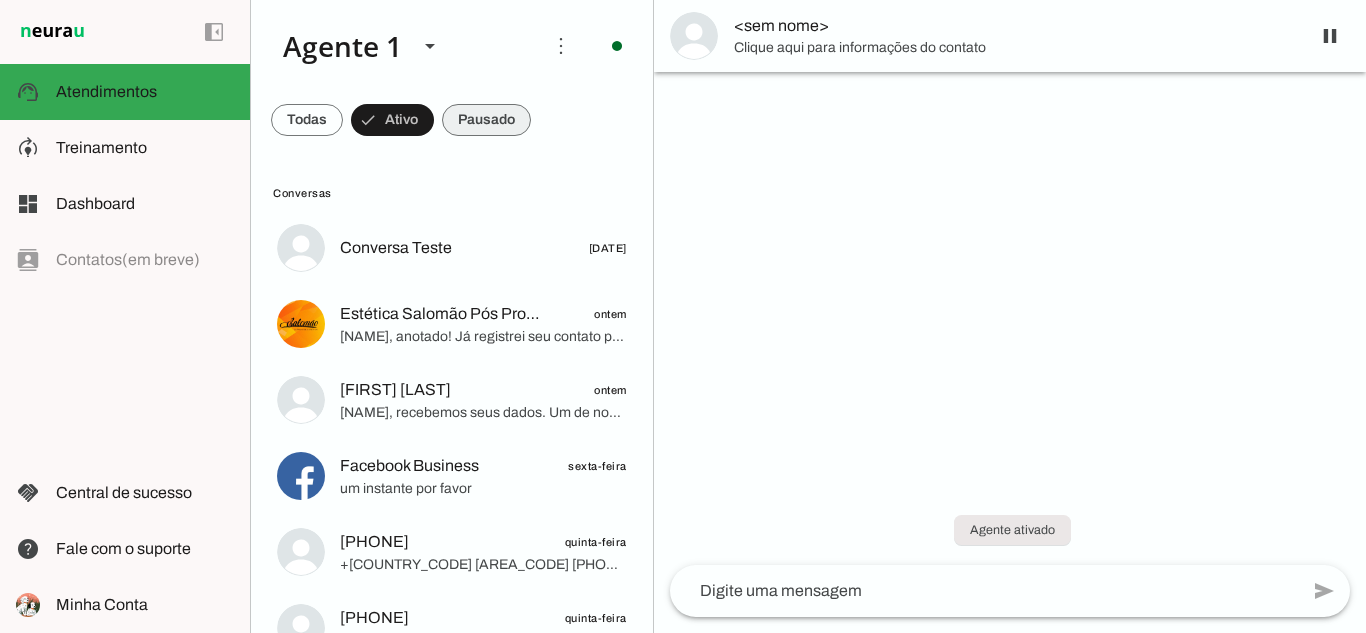 click at bounding box center (307, 120) 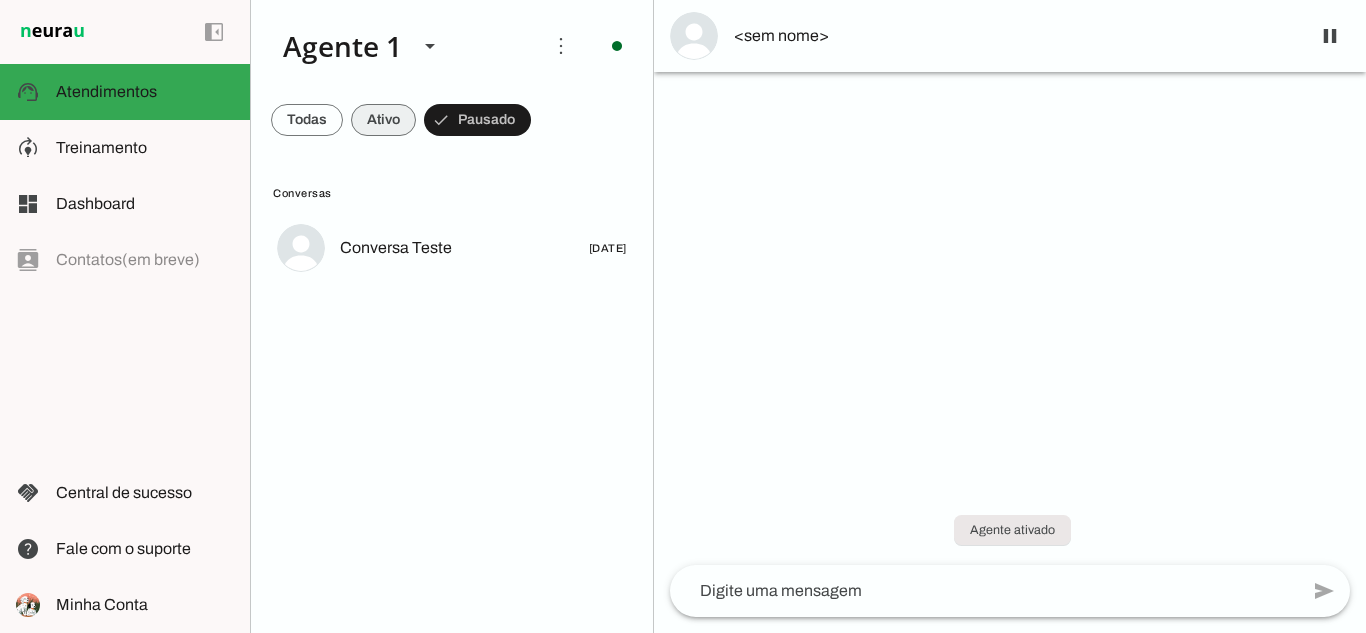 click at bounding box center [452, 120] 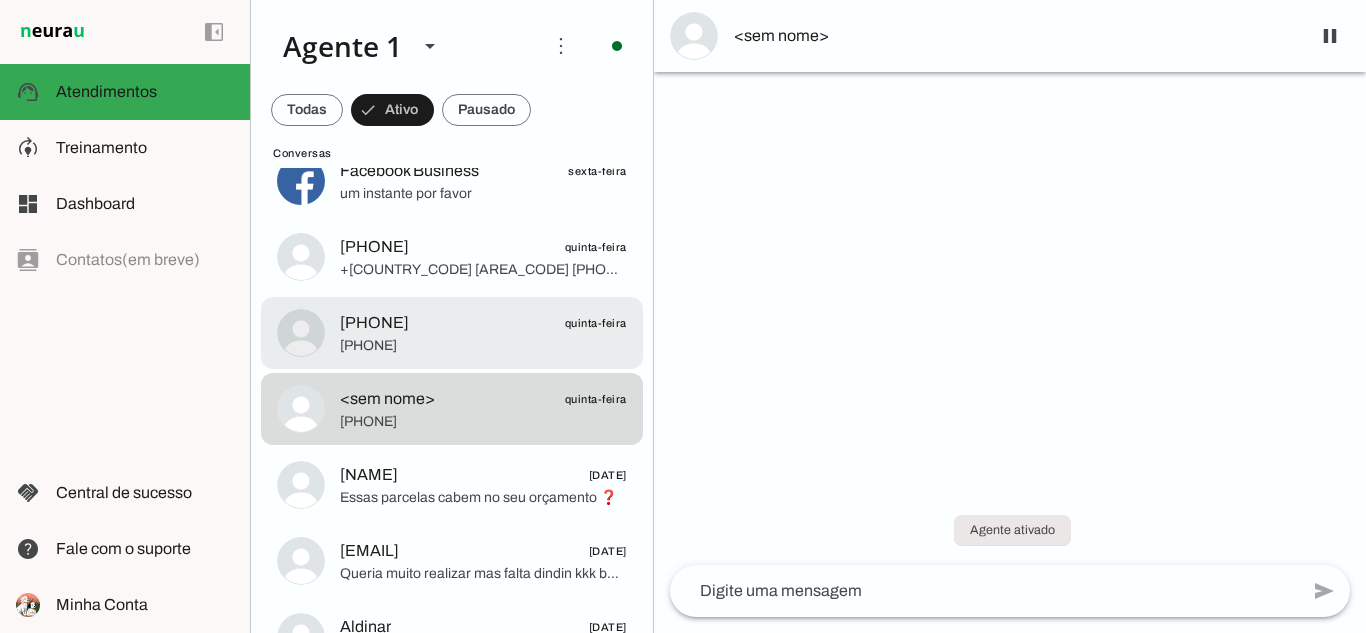 scroll, scrollTop: 300, scrollLeft: 0, axis: vertical 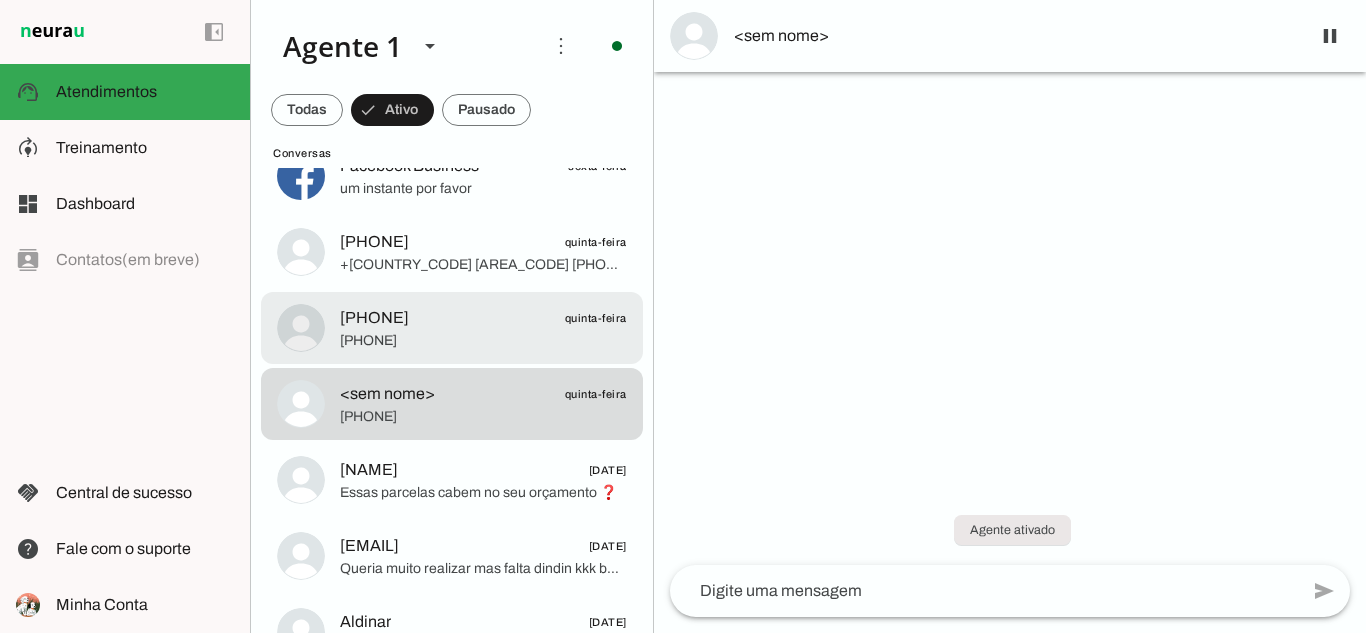 click on "[PHONE]" 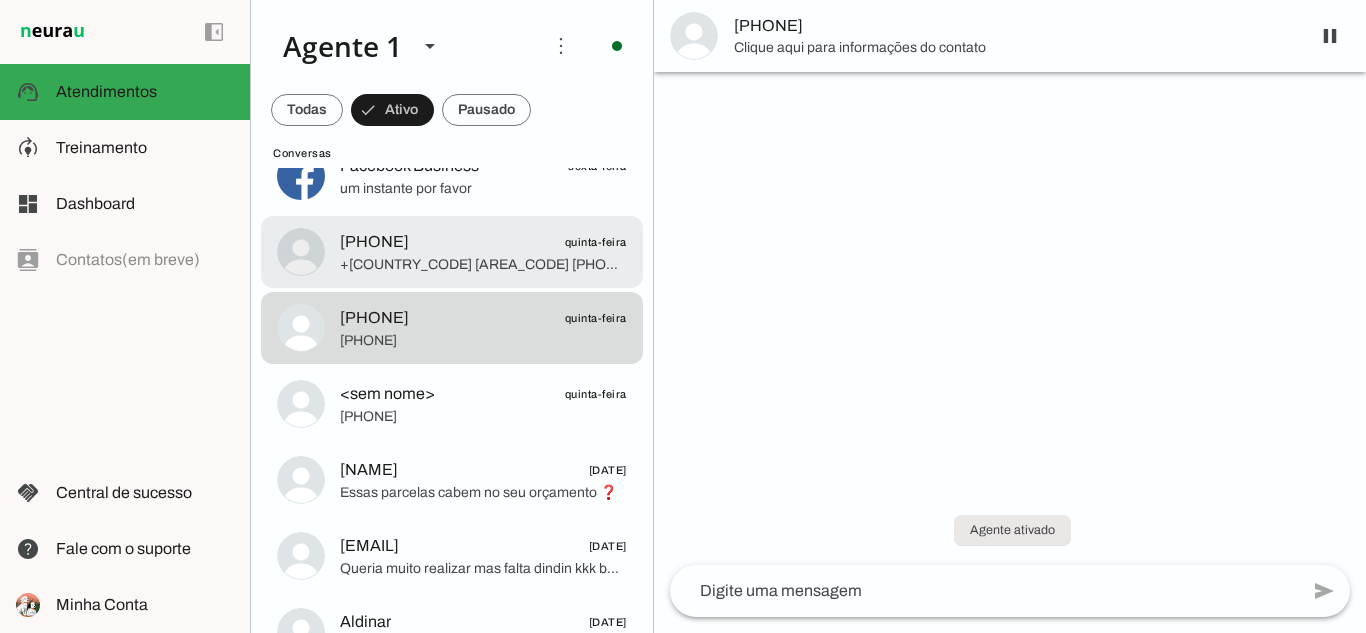 click on "[PHONE]
[DAY_OF_WEEK]" 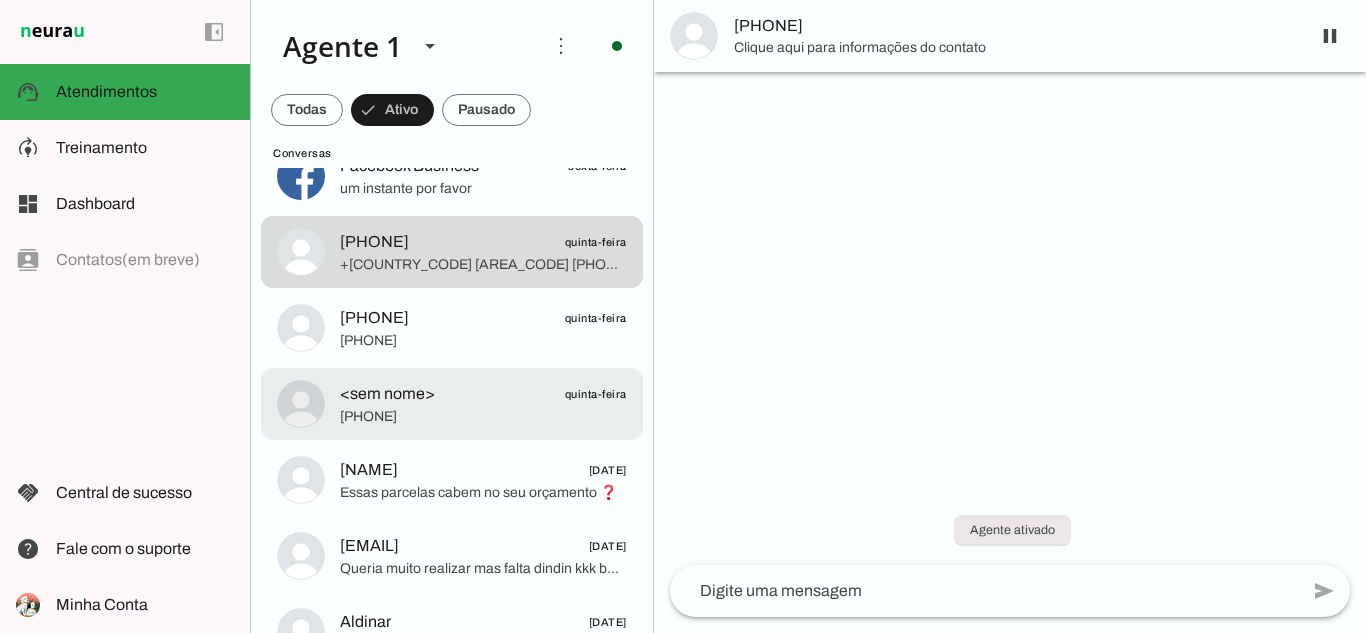 click on "<sem nome>" 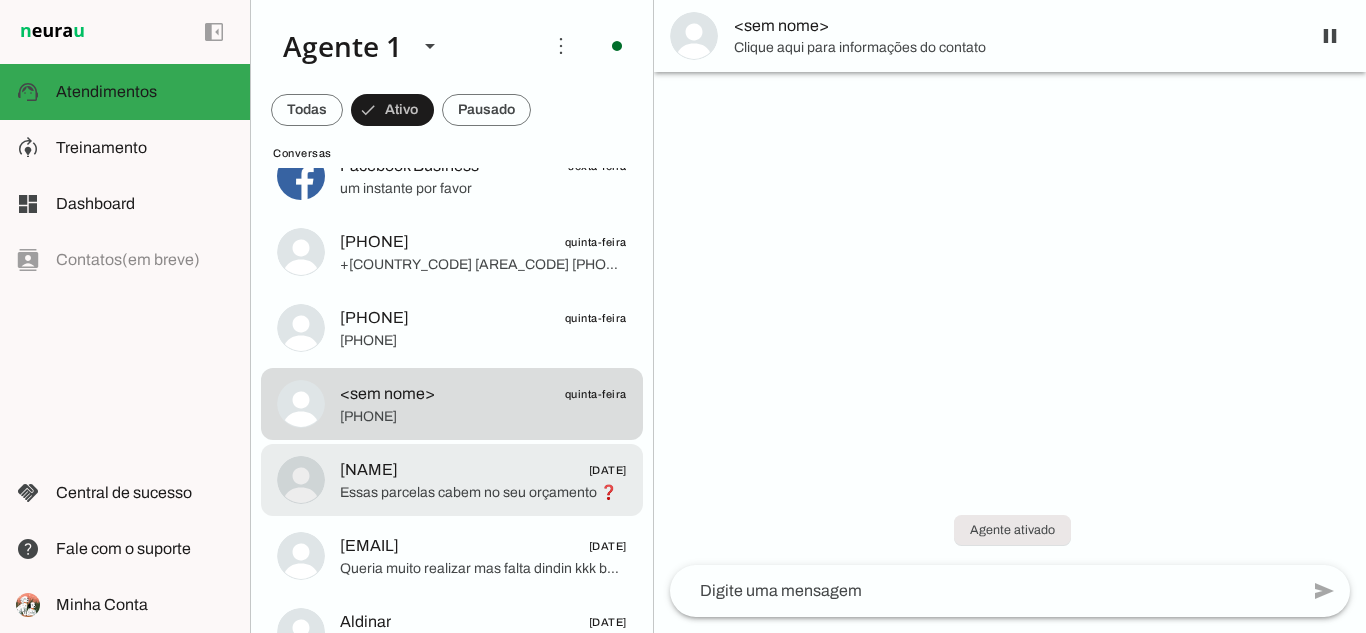 click on "[NAME]
[DATE]" 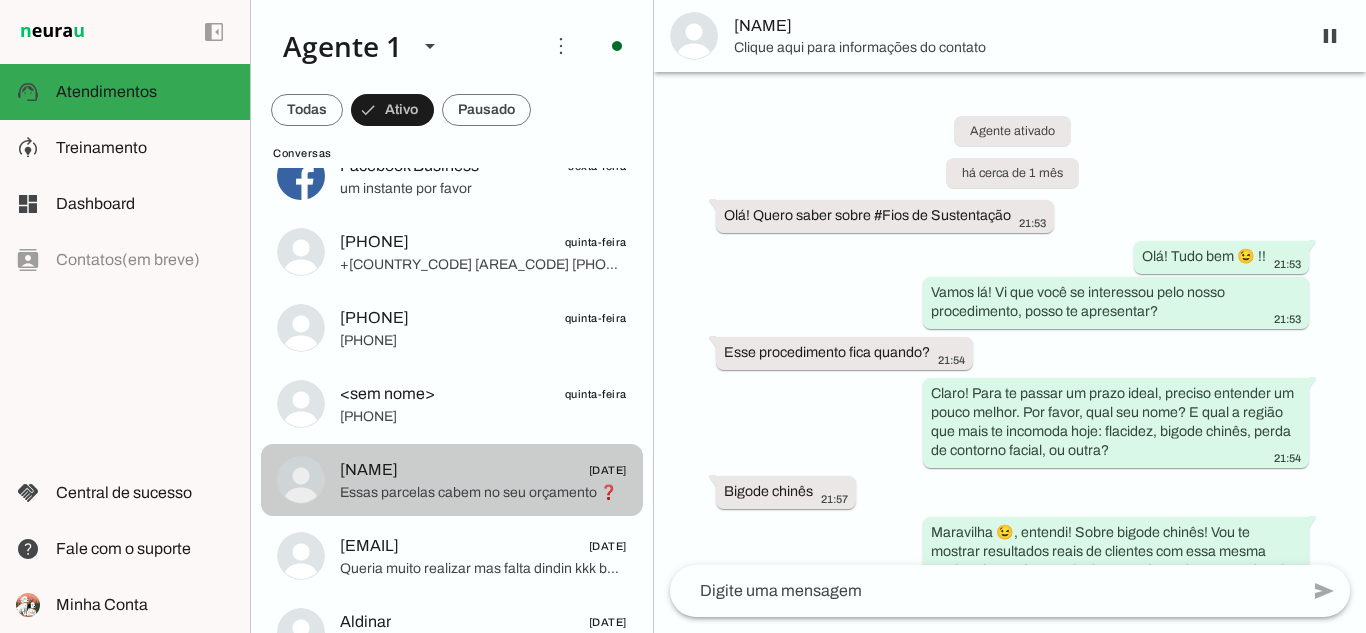 scroll, scrollTop: 4804, scrollLeft: 0, axis: vertical 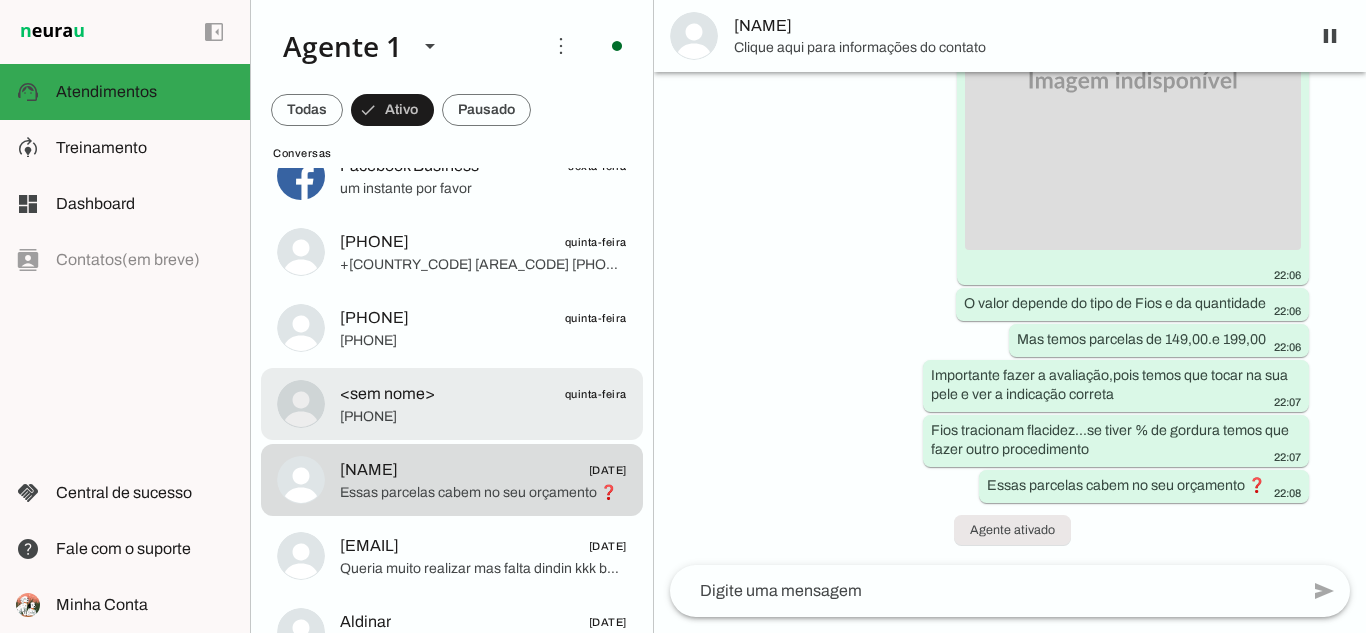 click on "[PHONE]" 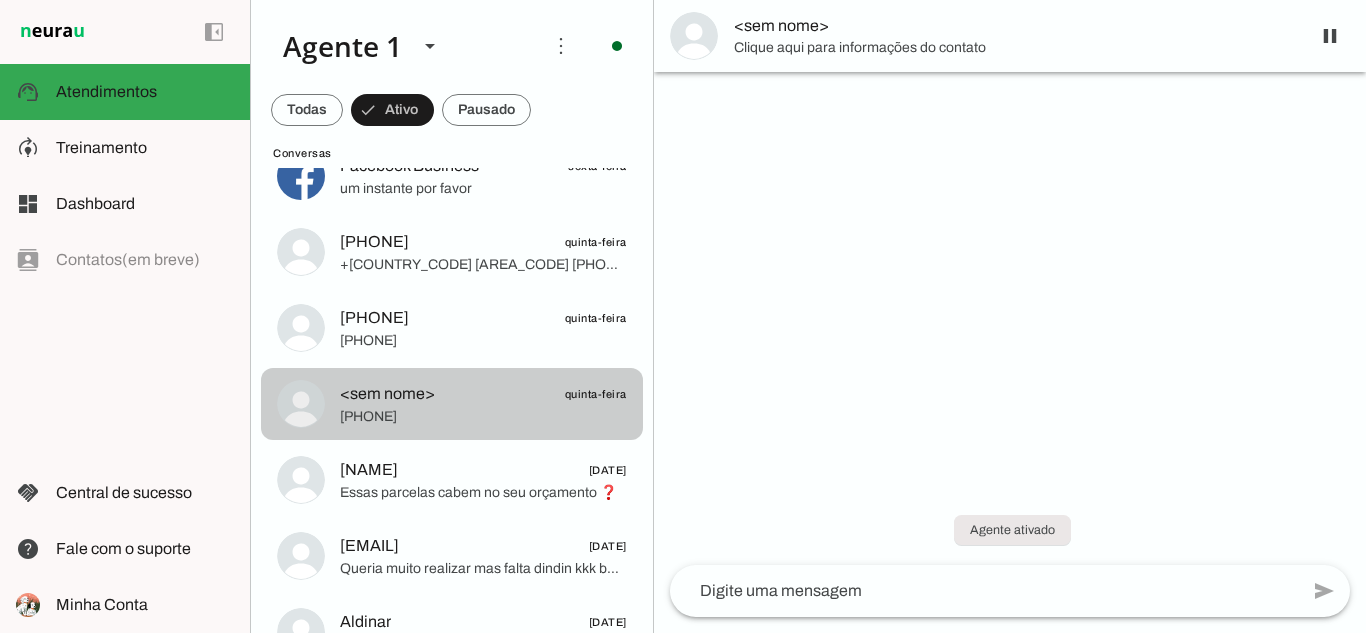 scroll, scrollTop: 0, scrollLeft: 0, axis: both 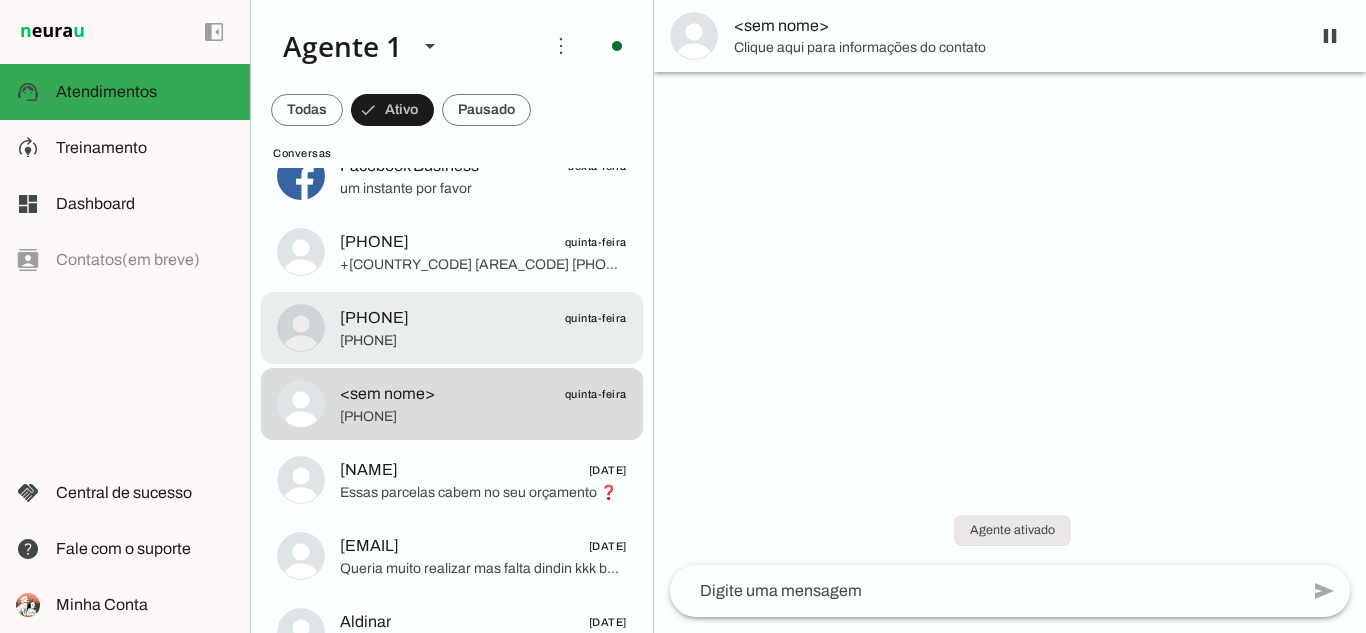 click on "[PHONE]" 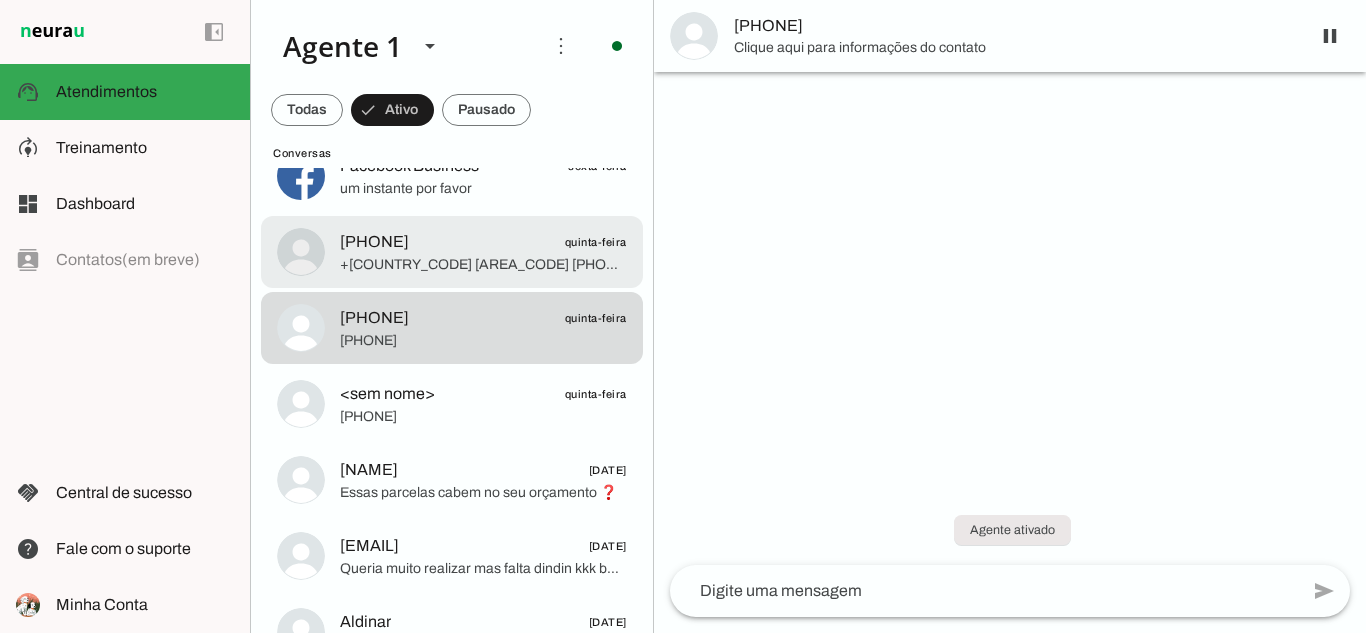 click on "[PHONE]
[DAY_OF_WEEK]" 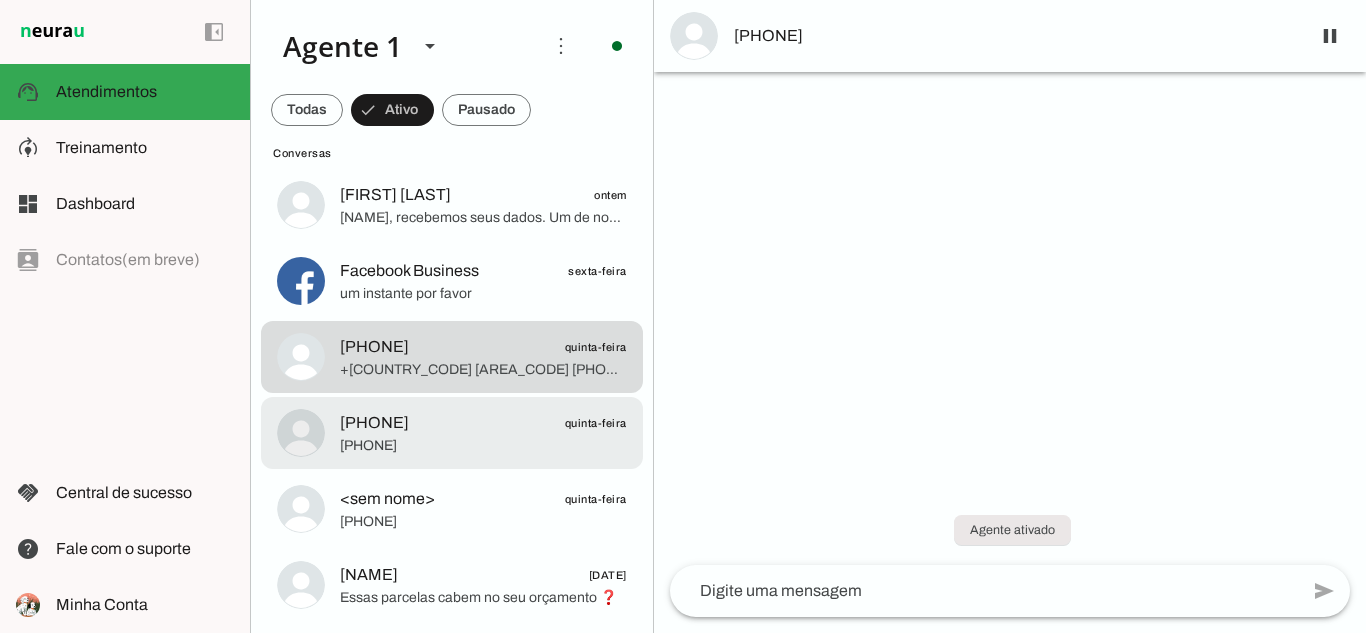 scroll, scrollTop: 0, scrollLeft: 0, axis: both 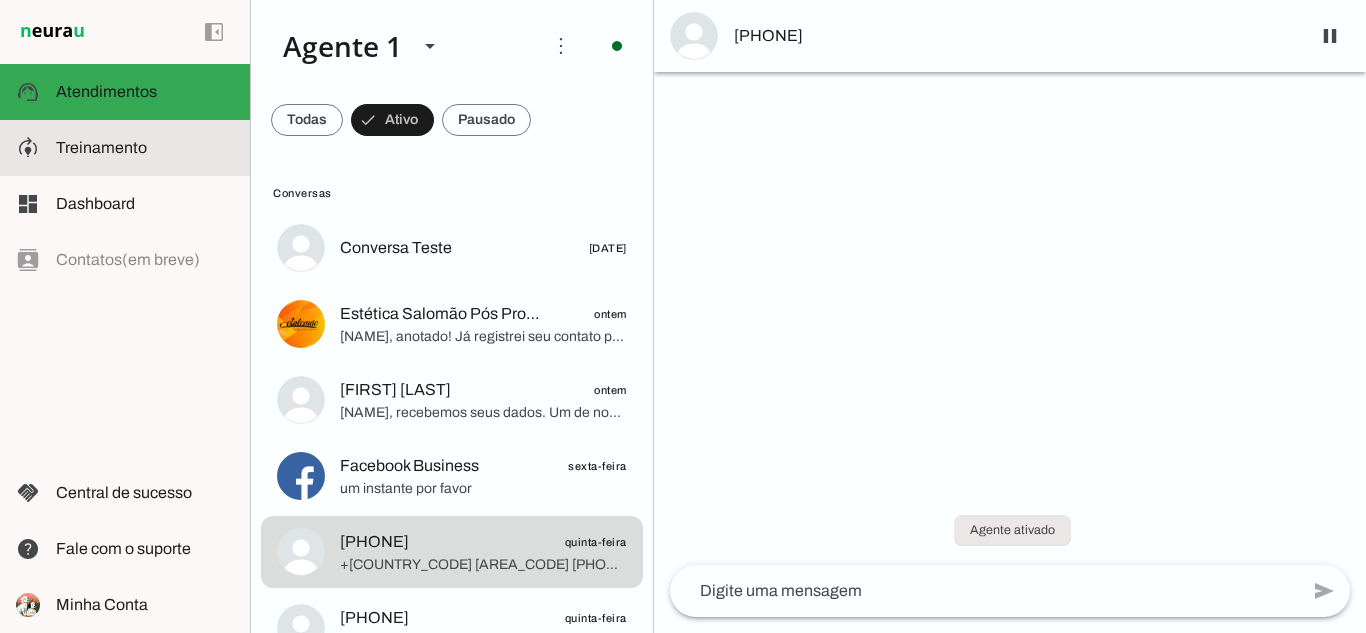 click at bounding box center [145, 148] 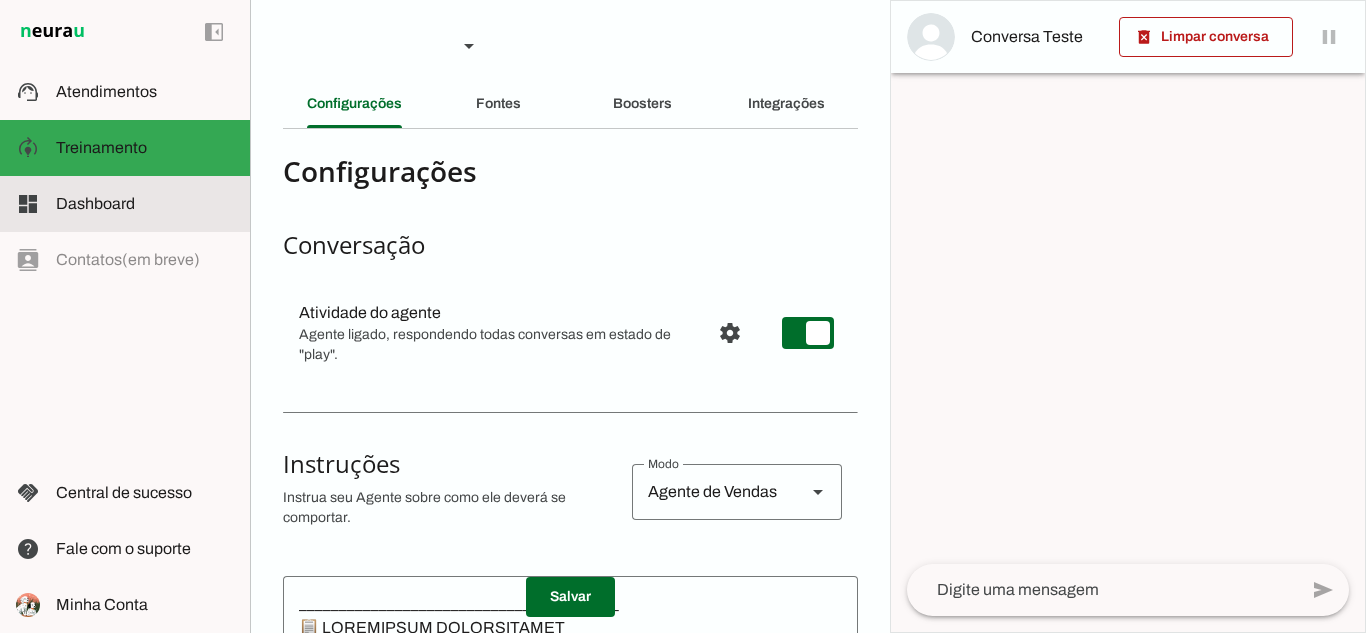click on "Dashboard" 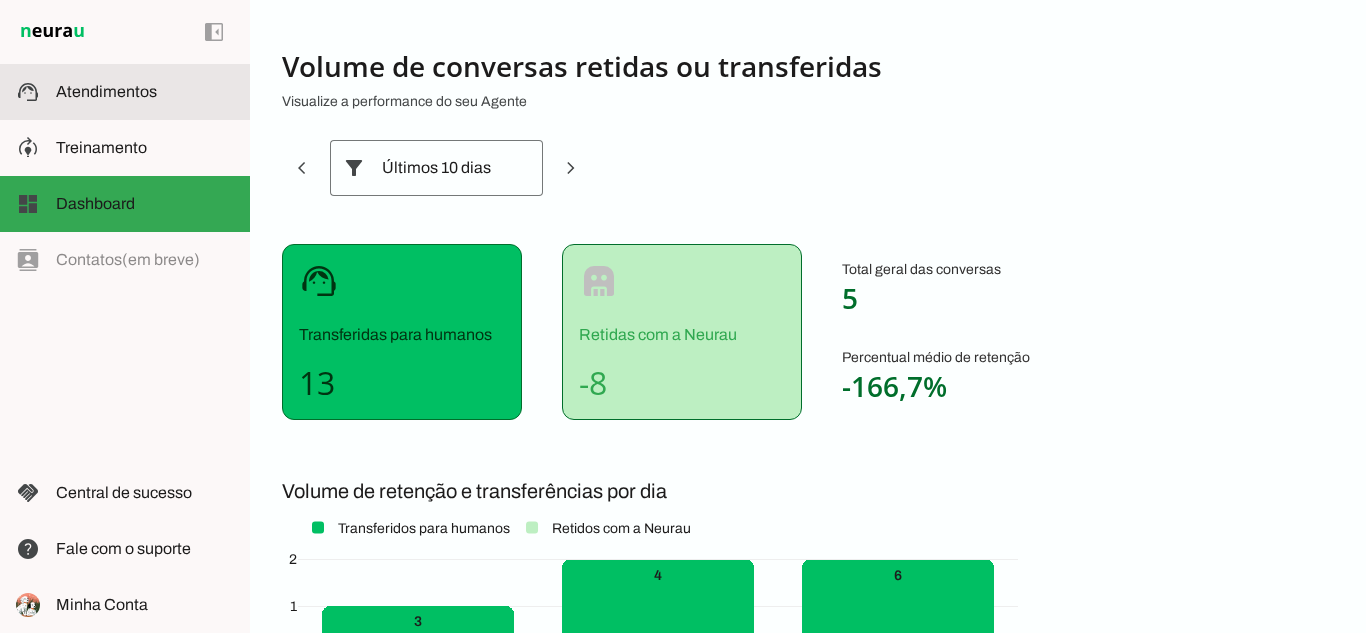 click on "Atendimentos" 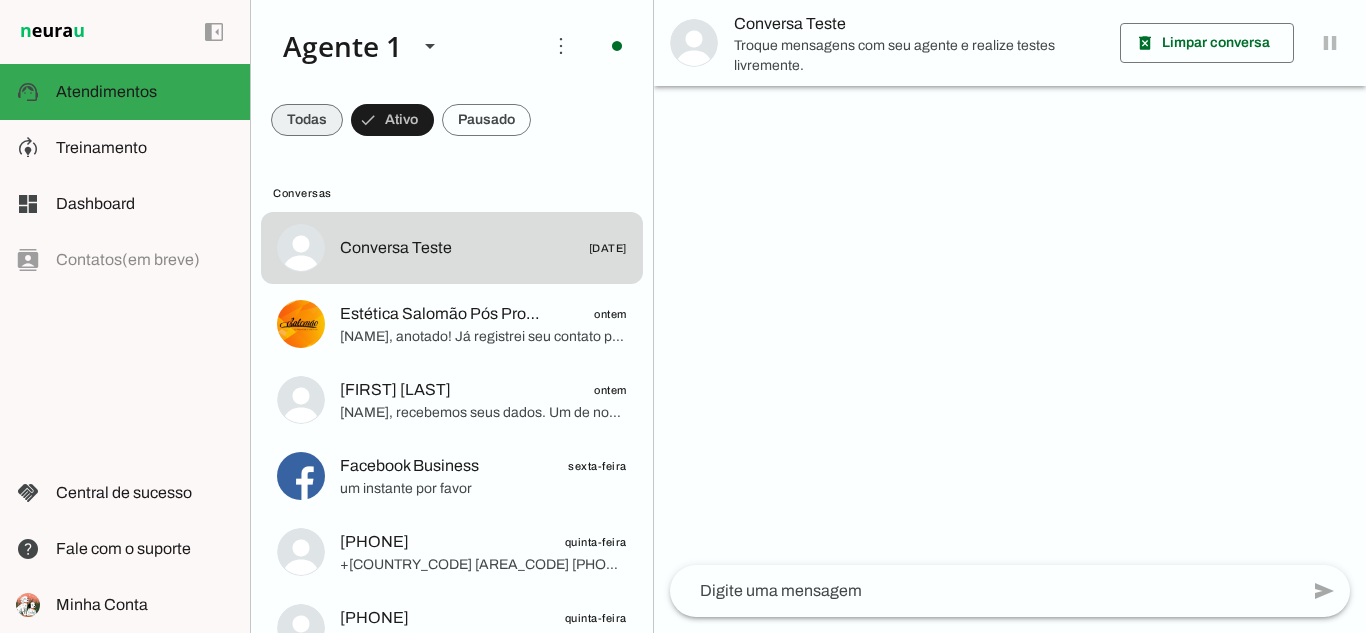 click at bounding box center [307, 120] 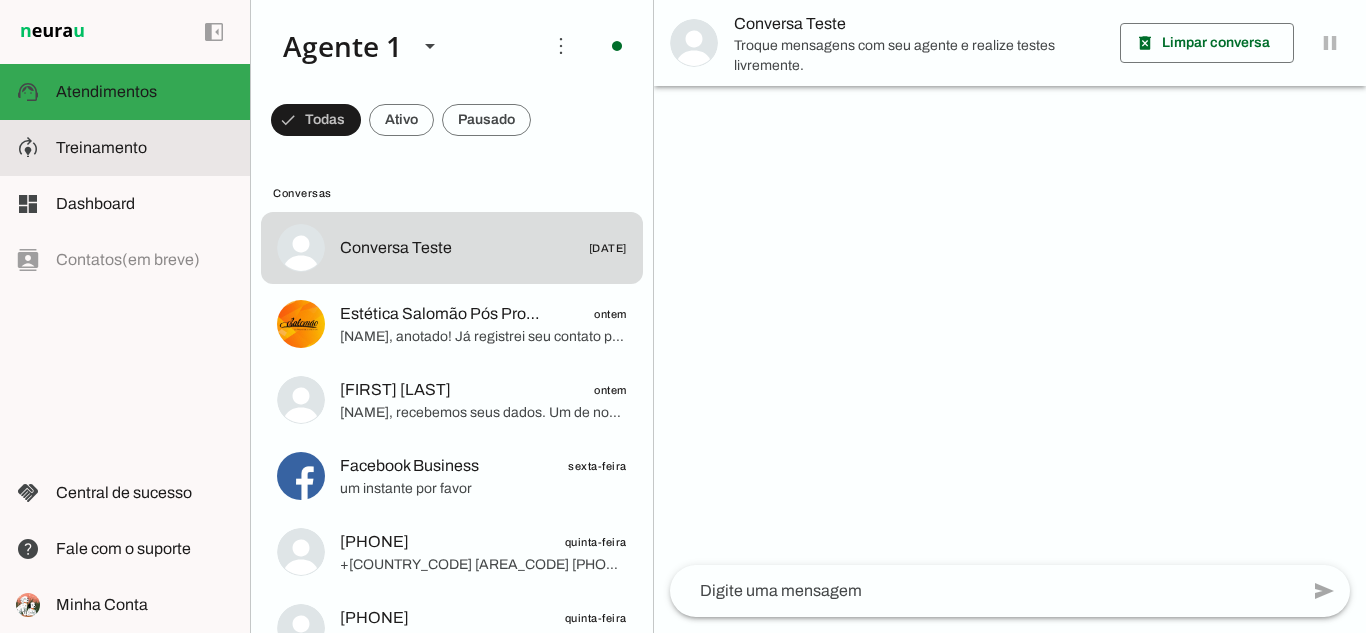 click on "Treinamento" 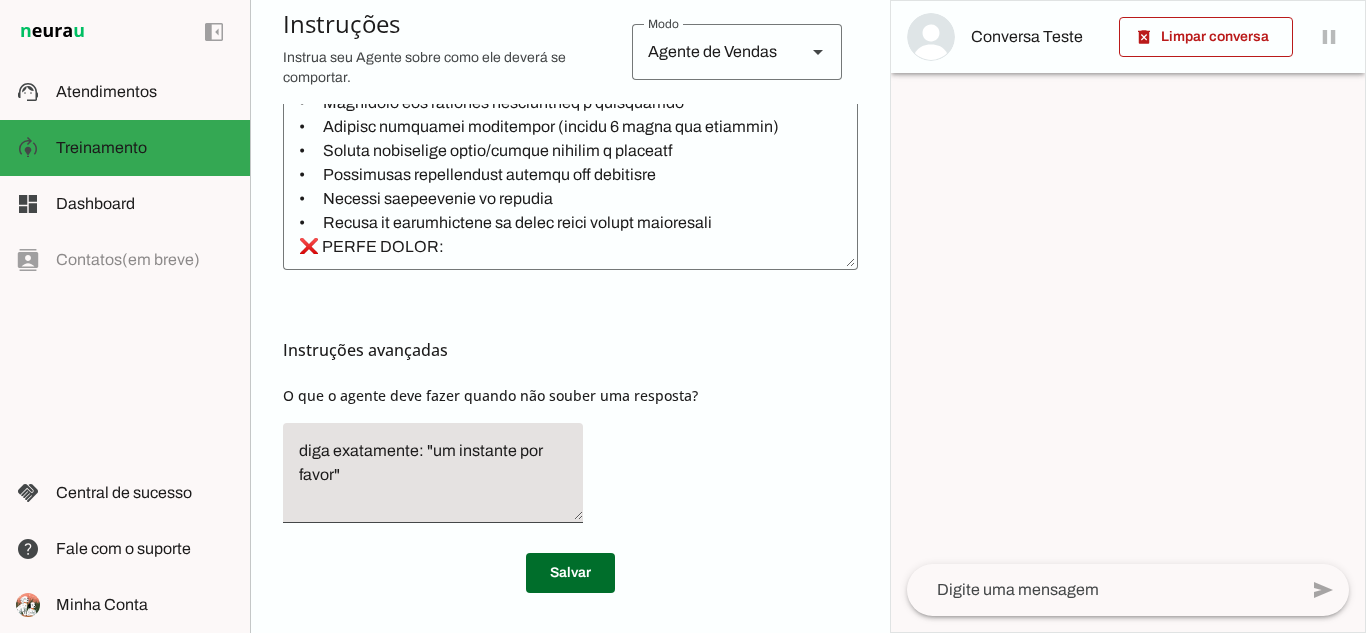 scroll, scrollTop: 217, scrollLeft: 0, axis: vertical 